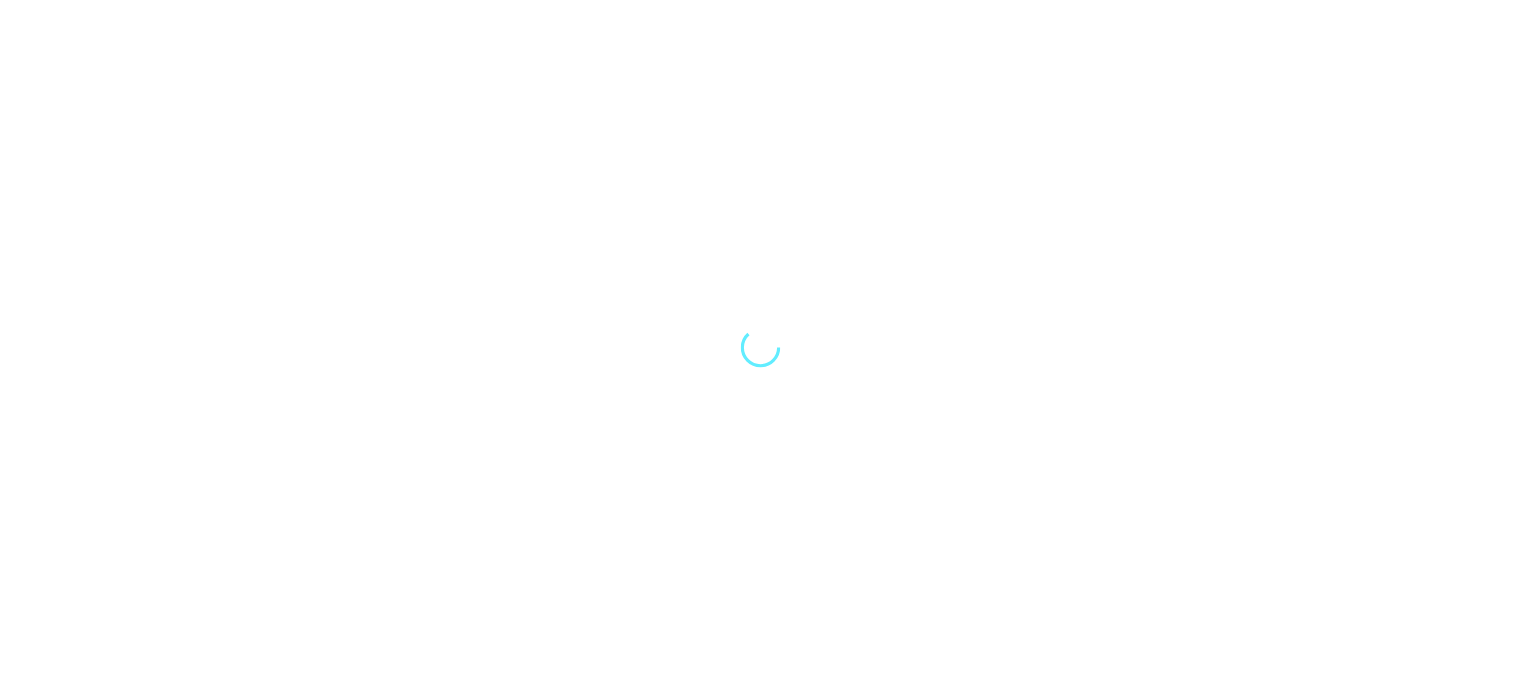 scroll, scrollTop: 0, scrollLeft: 0, axis: both 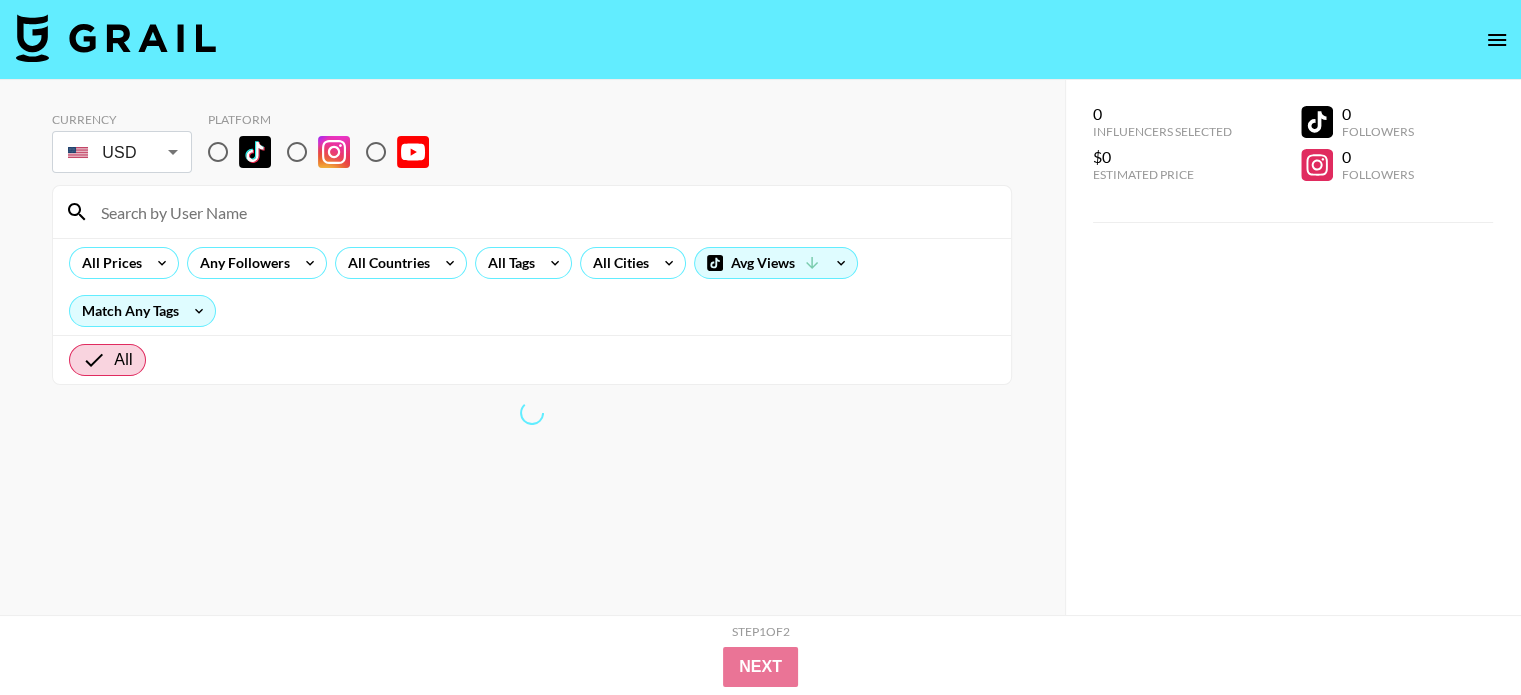 click at bounding box center [297, 152] 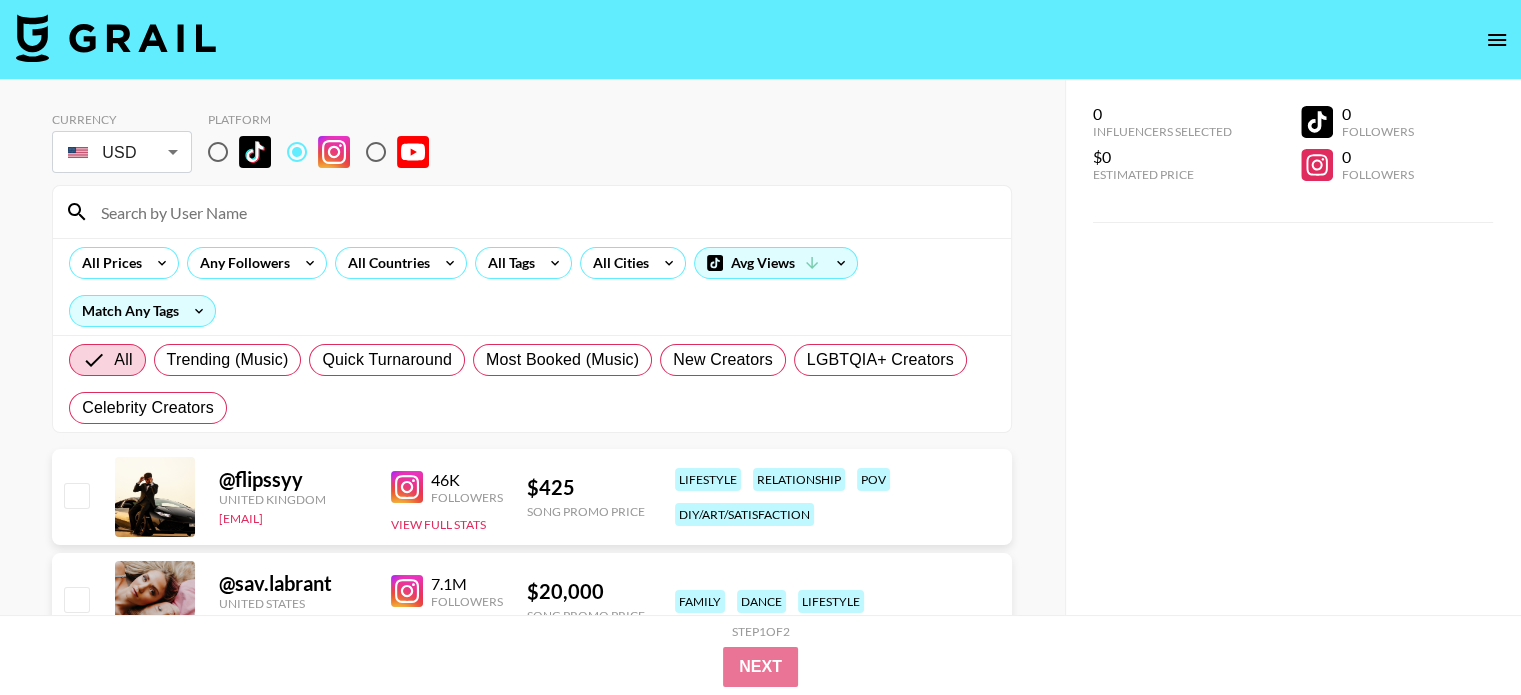 click at bounding box center [544, 212] 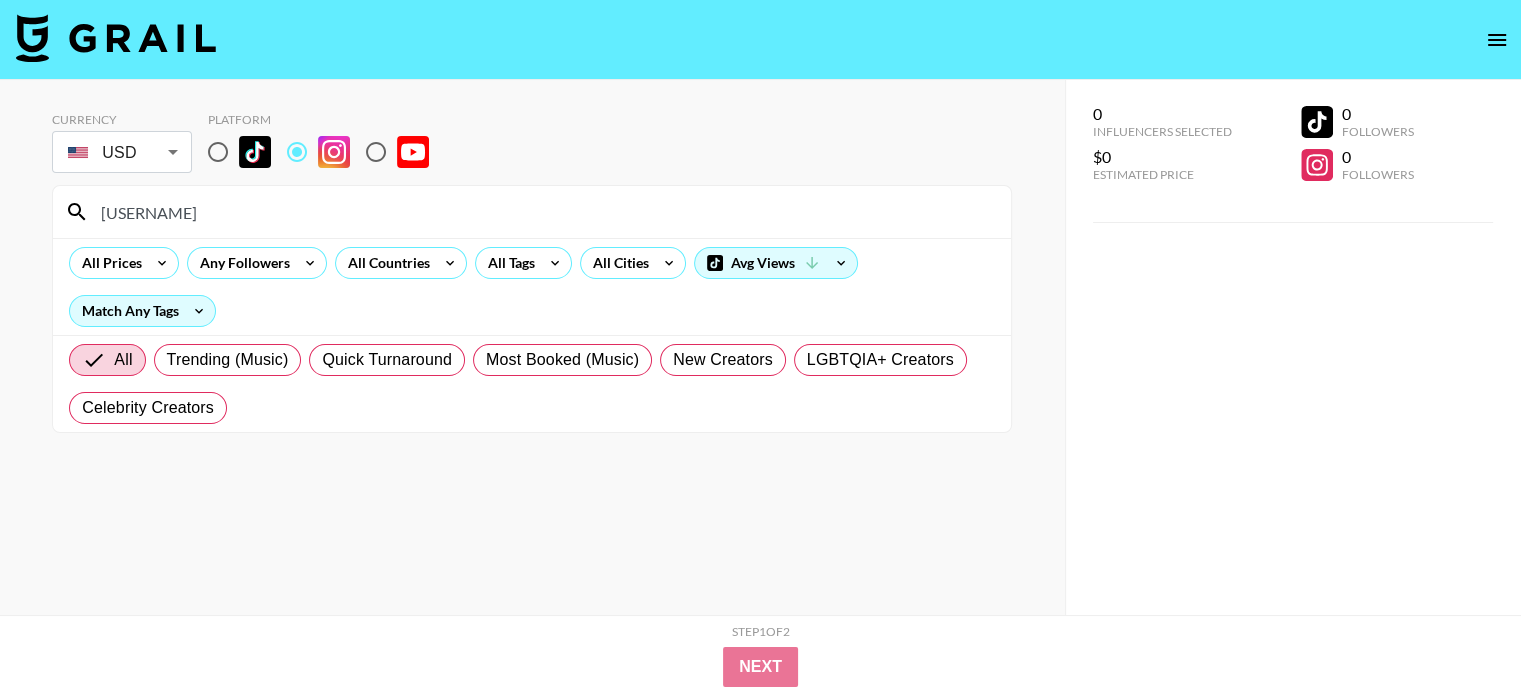 click on "[USERNAME]" at bounding box center [544, 212] 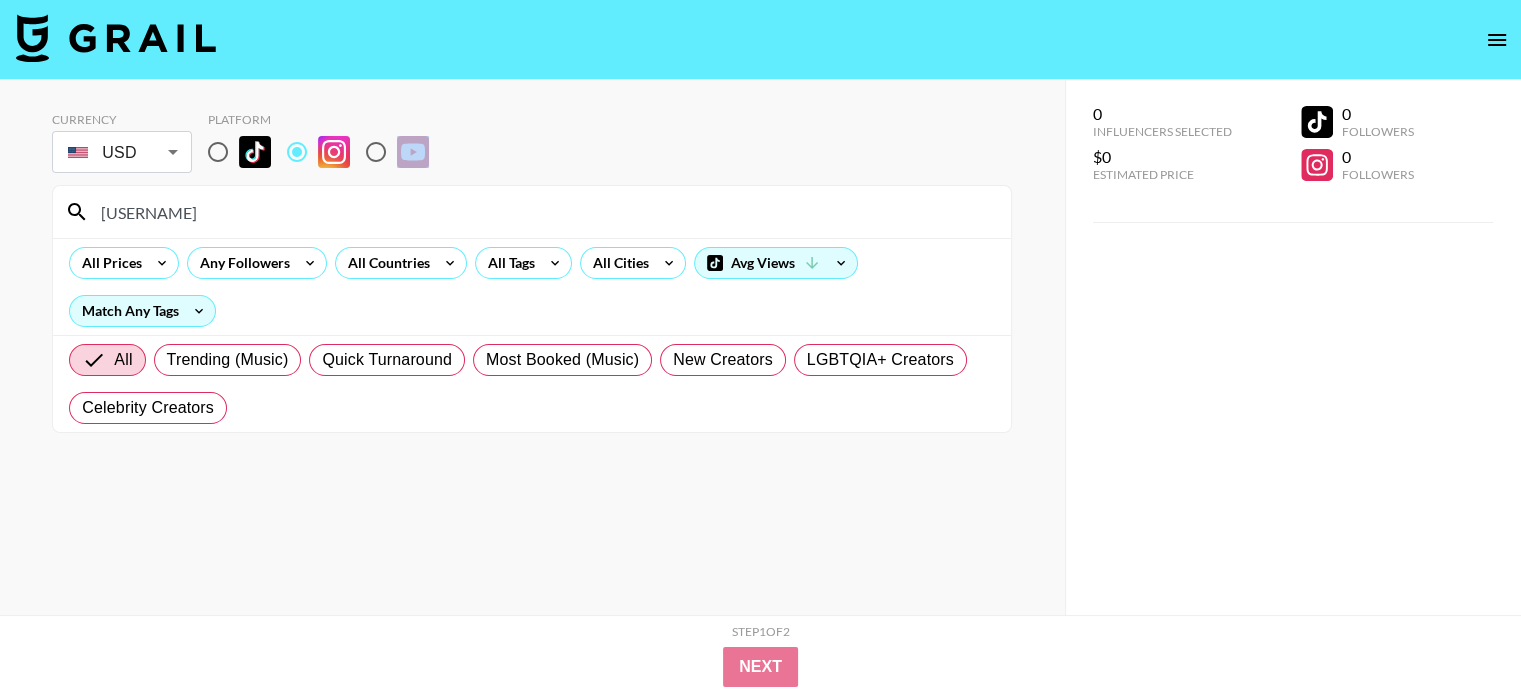 click on "[USERNAME]" at bounding box center [532, 212] 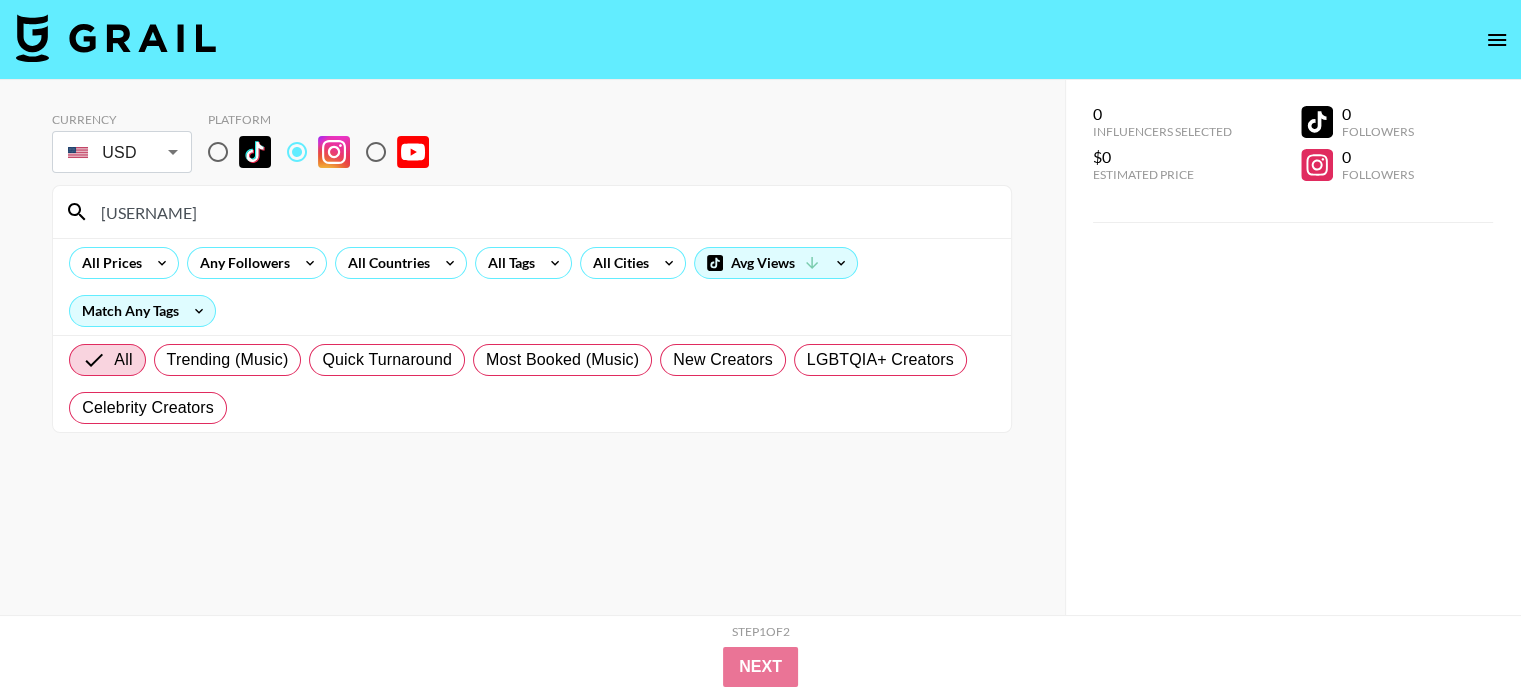 click on "[USERNAME]" at bounding box center [544, 212] 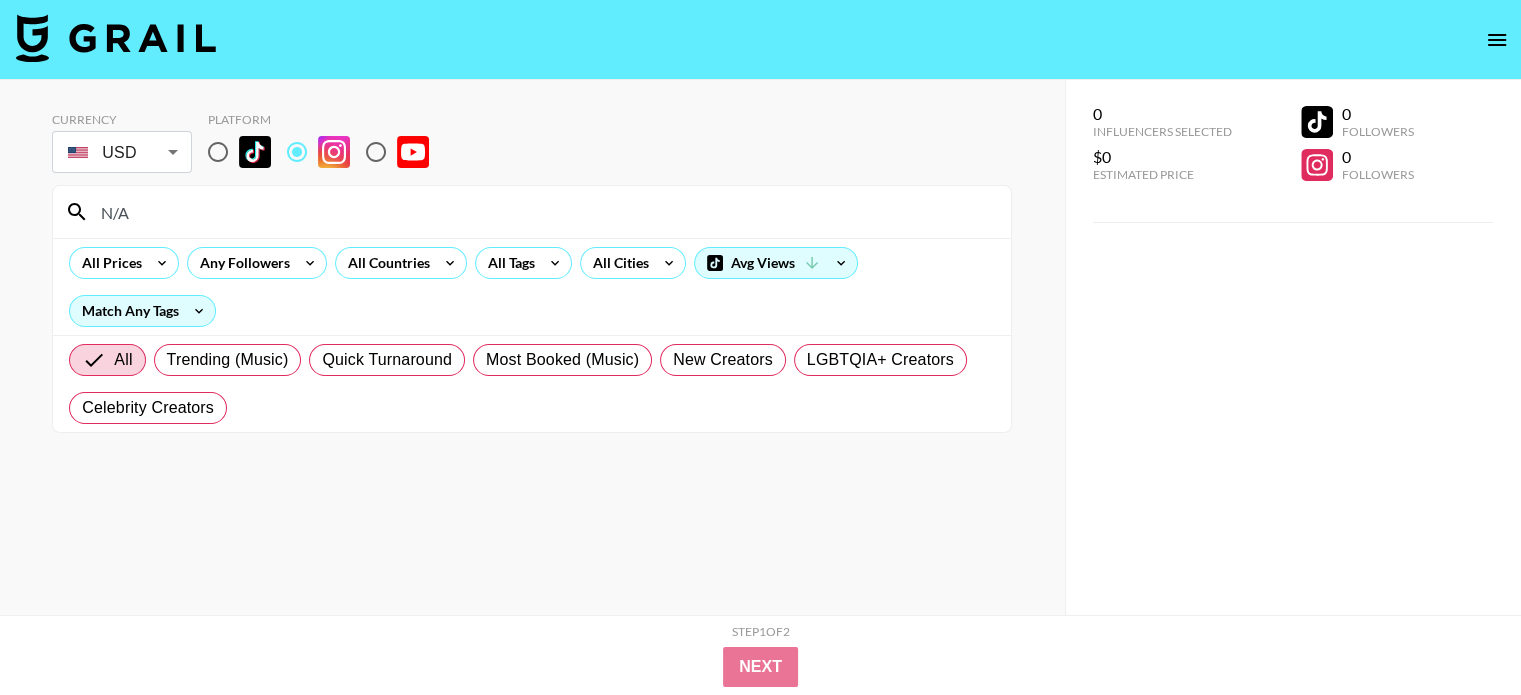 click on "N/A" at bounding box center [544, 212] 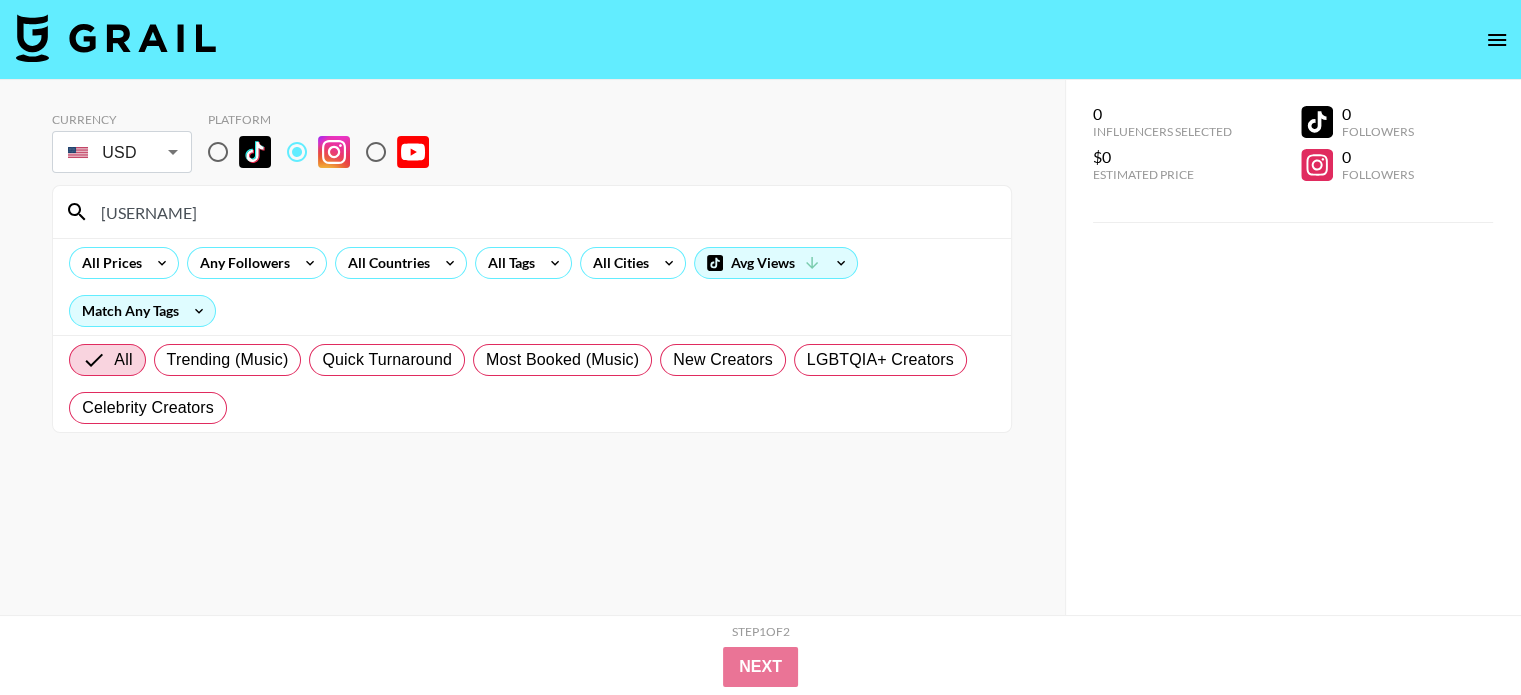 click on "[USERNAME]" at bounding box center (544, 212) 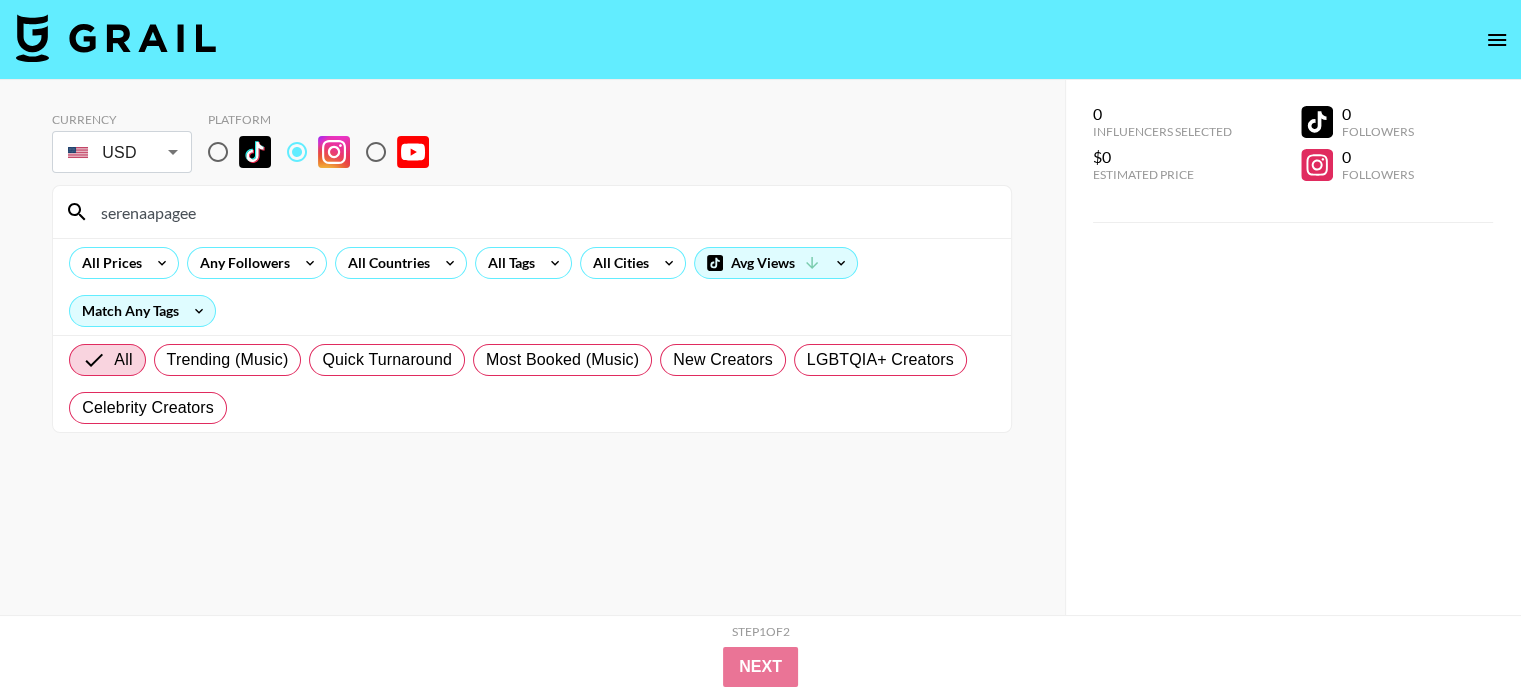 click on "serenaapagee" at bounding box center (544, 212) 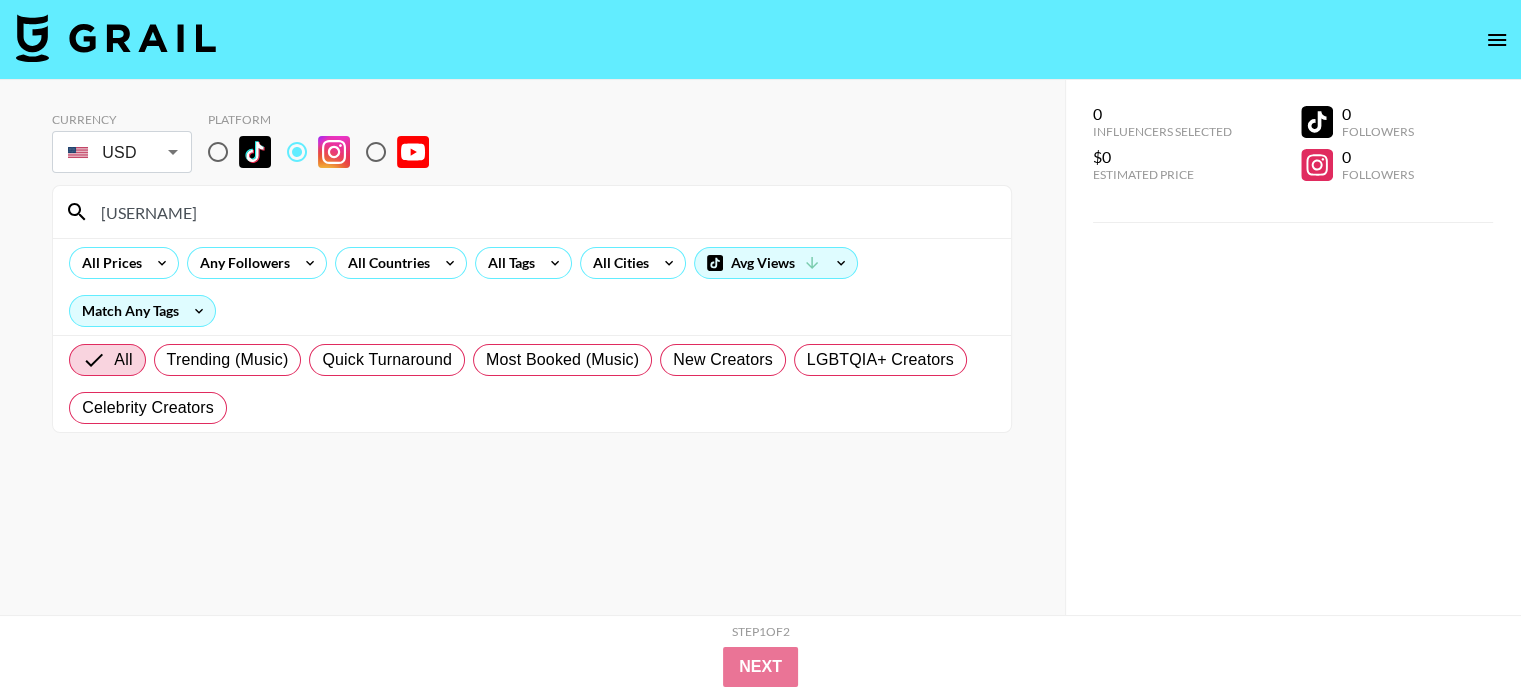 click on "[USERNAME]" at bounding box center (544, 212) 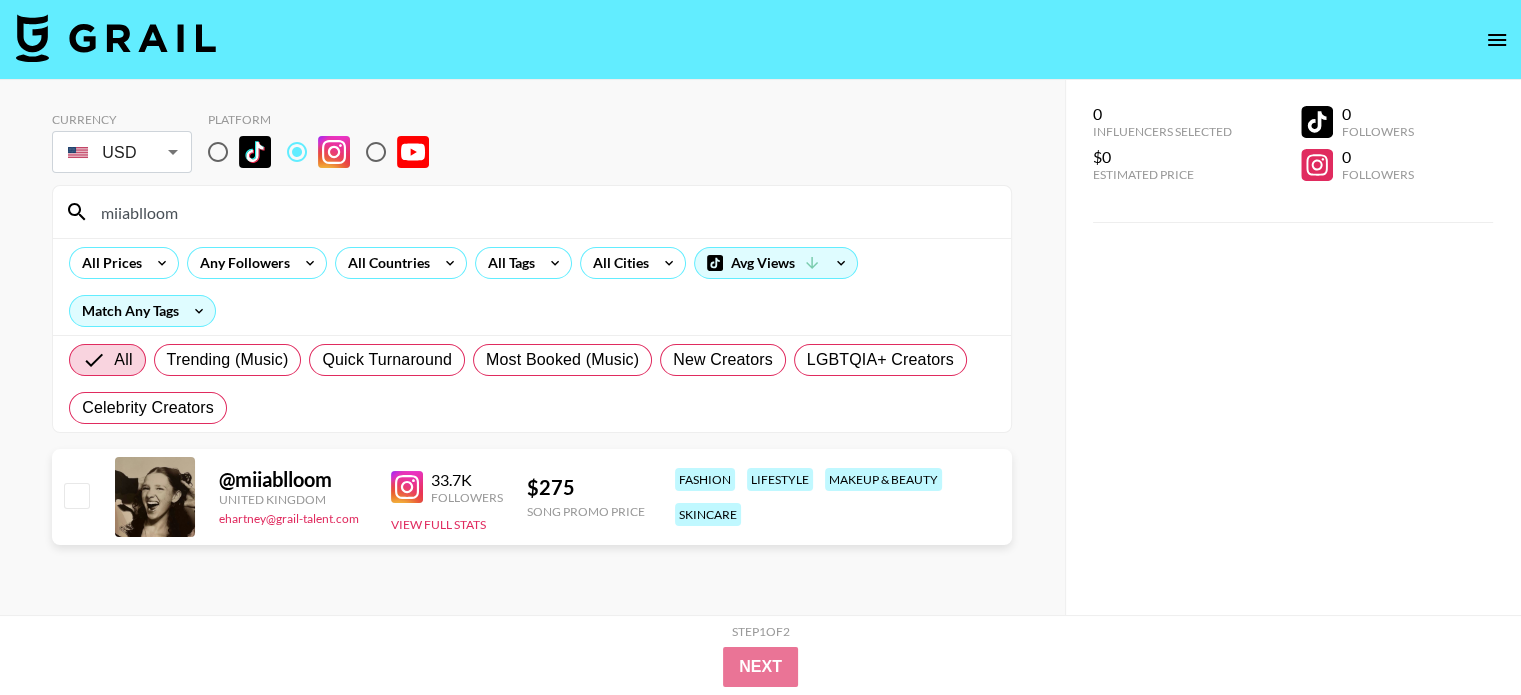 click on "miiablloom" at bounding box center [544, 212] 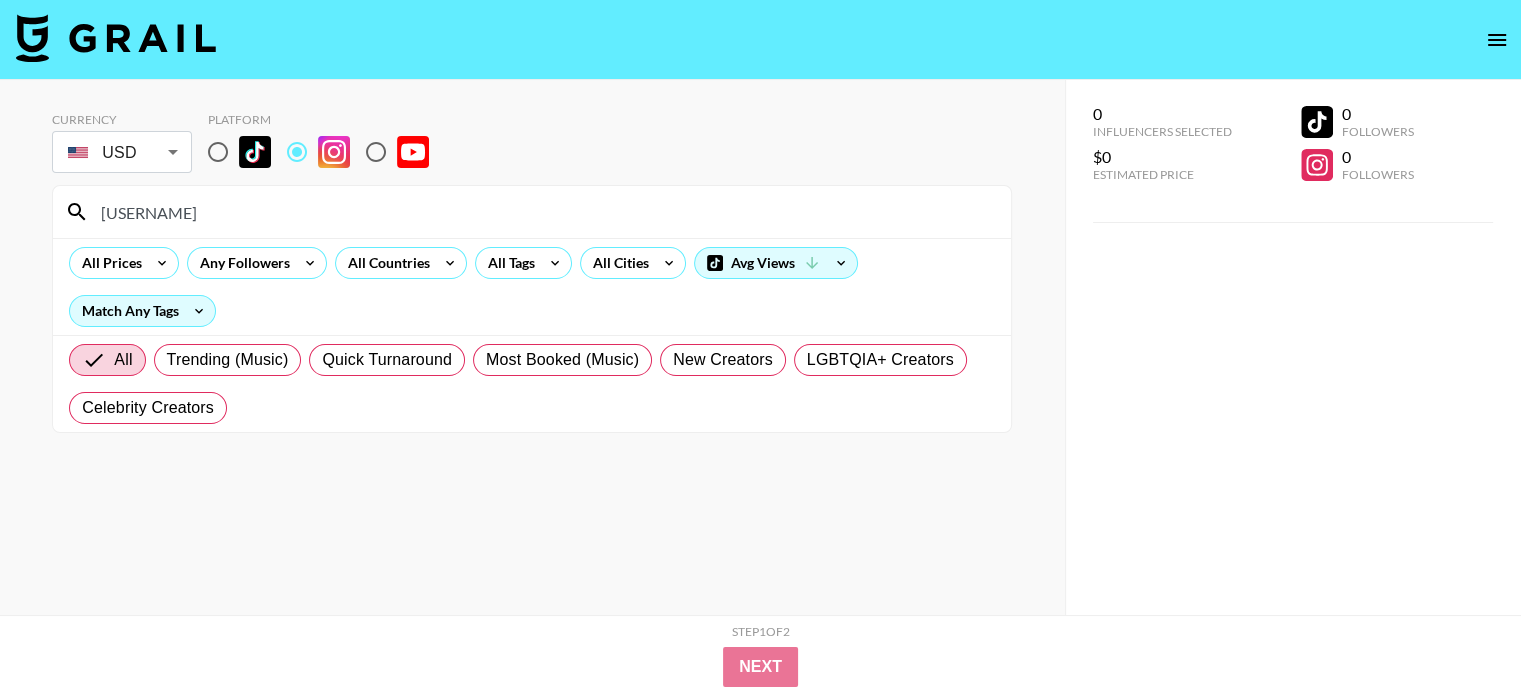 click on "[USERNAME]" at bounding box center (544, 212) 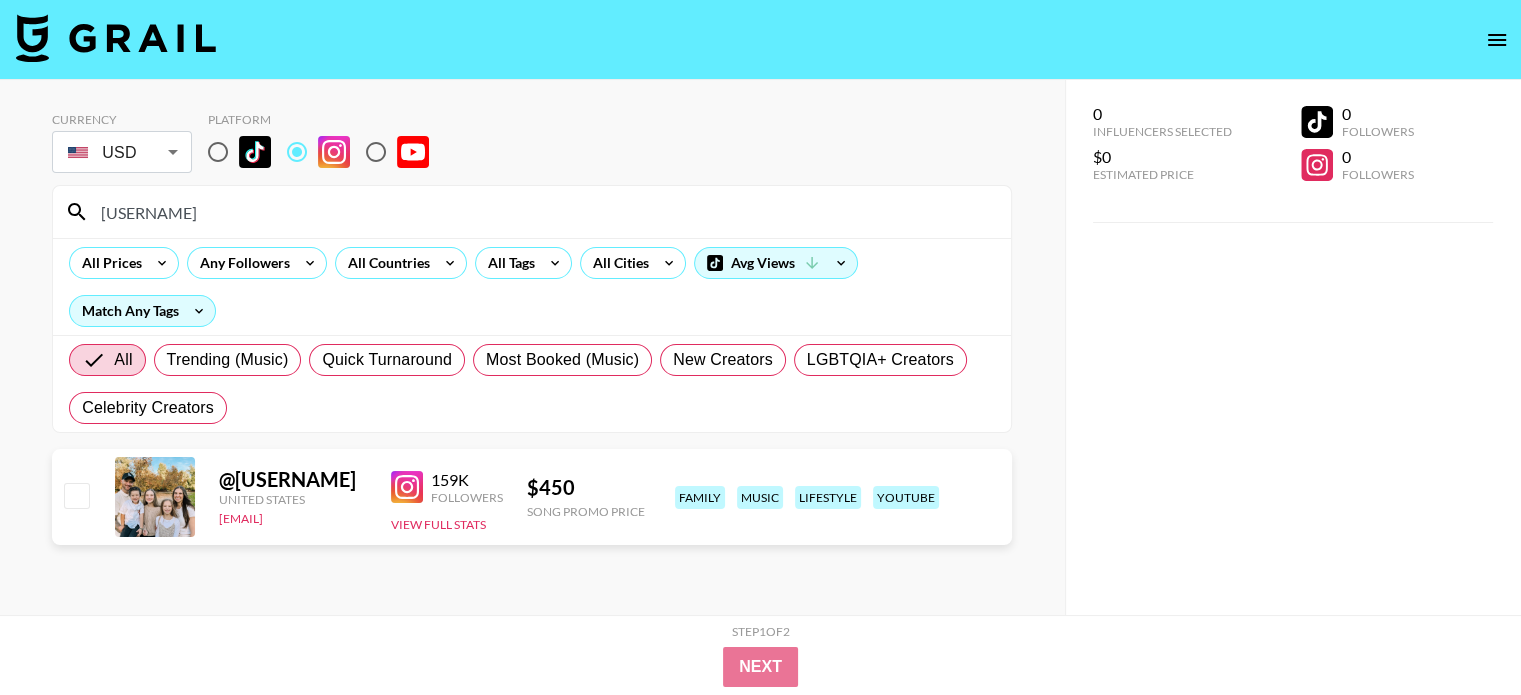 click on "[USERNAME]" at bounding box center [544, 212] 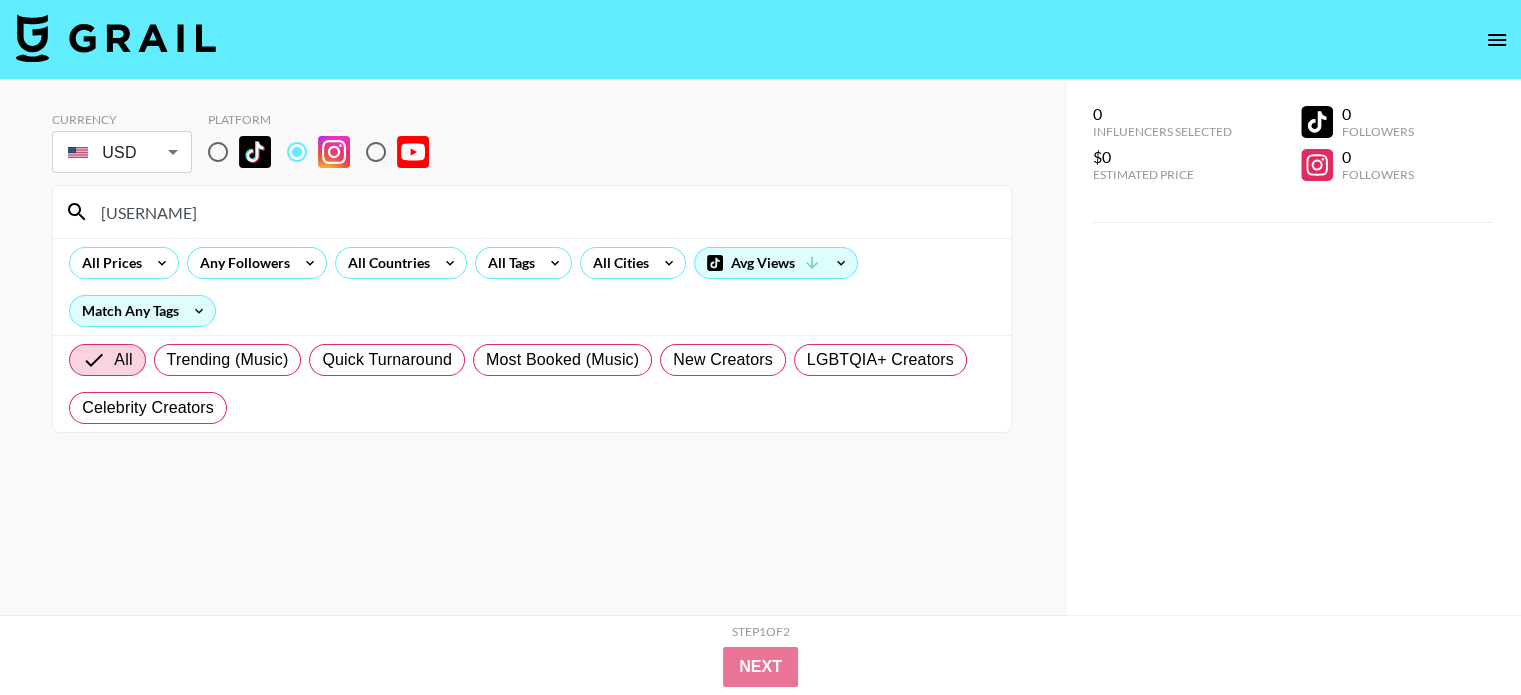 click on "[USERNAME]" at bounding box center [544, 212] 